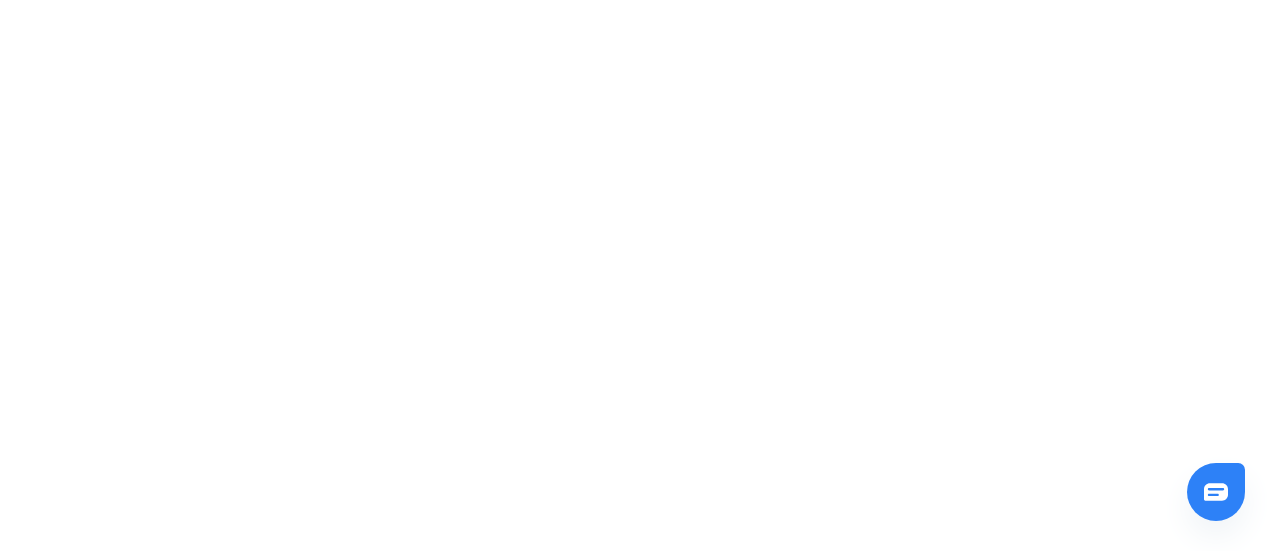 scroll, scrollTop: 0, scrollLeft: 0, axis: both 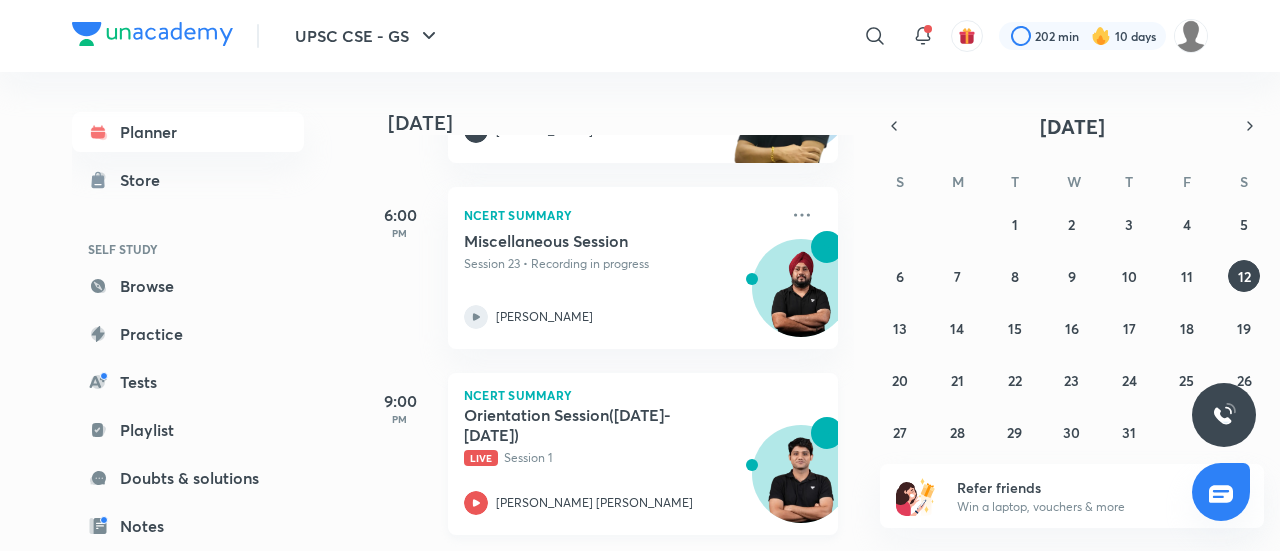 click on "Live Session 1" at bounding box center (621, 458) 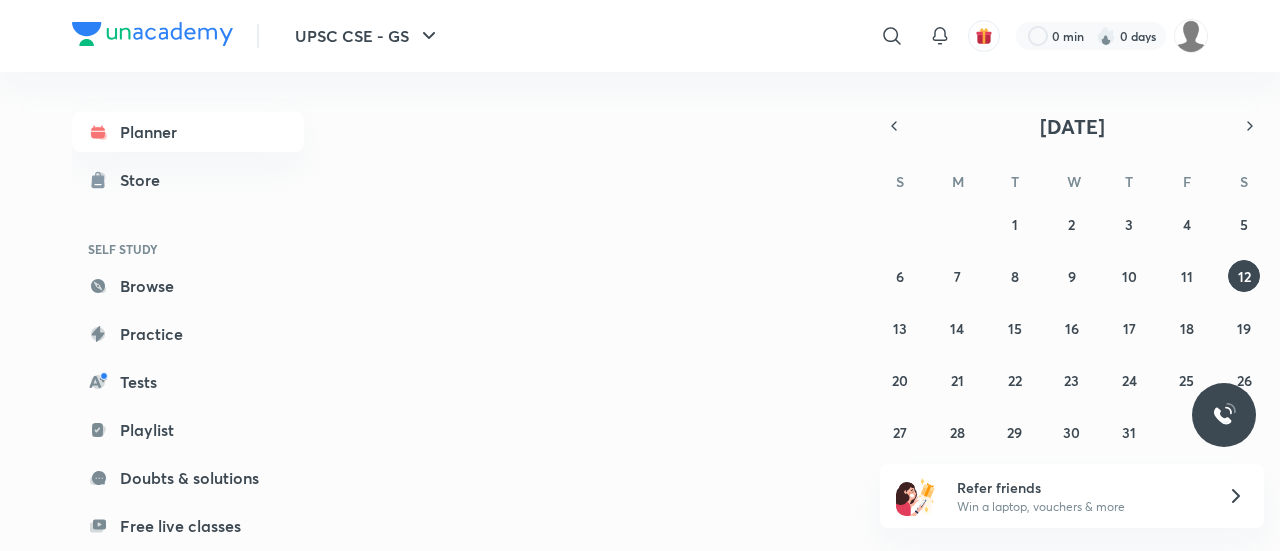 scroll, scrollTop: 0, scrollLeft: 0, axis: both 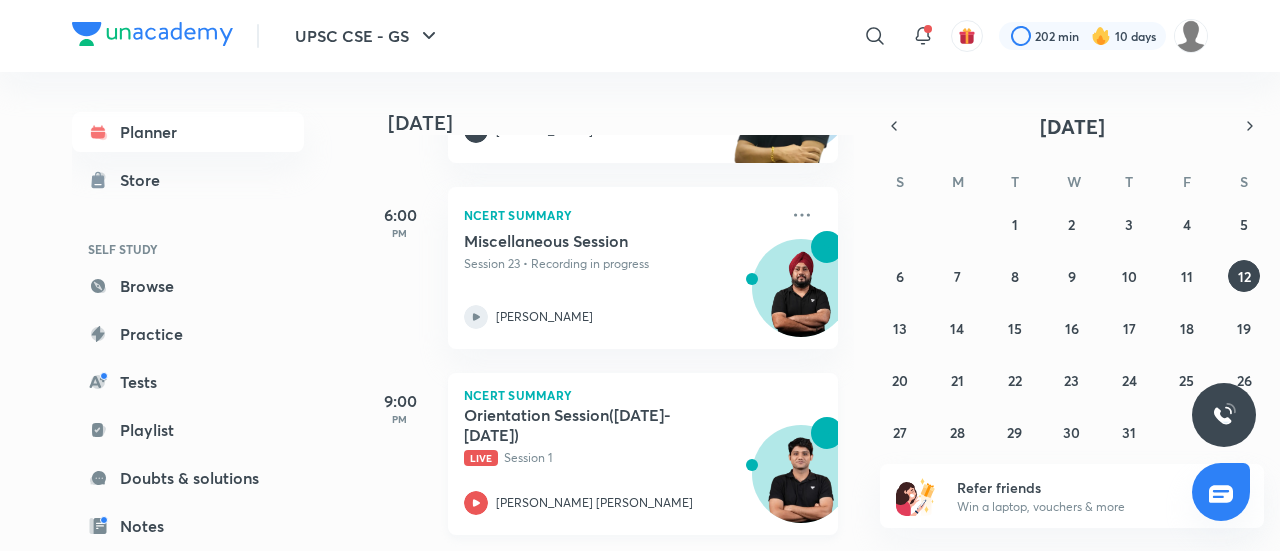 click on "Orientation Session([DATE]-[DATE])" at bounding box center (588, 425) 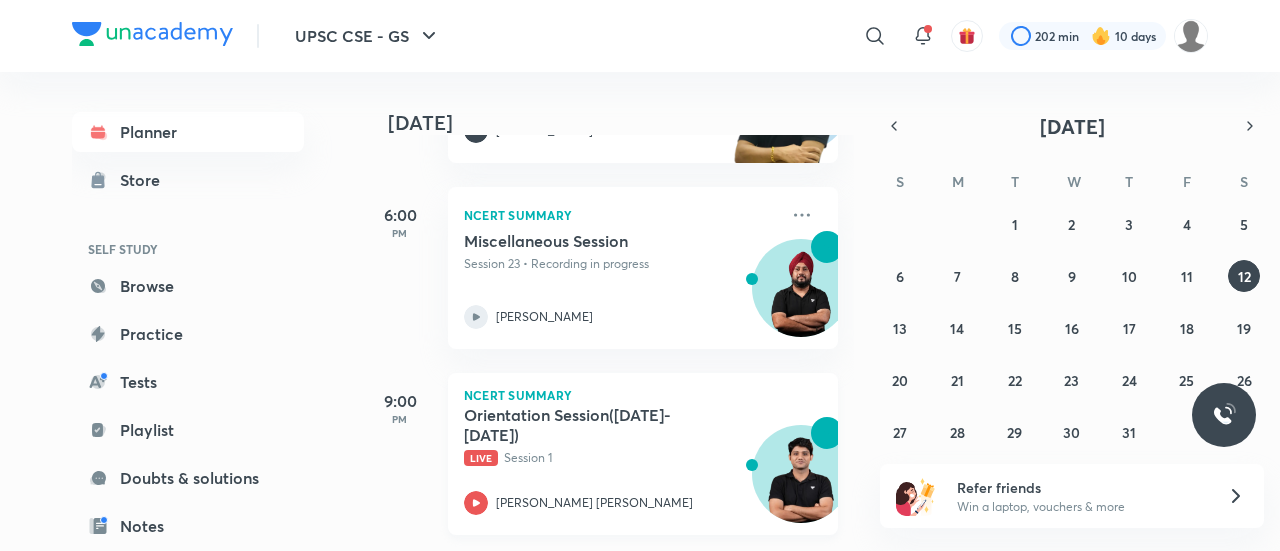 scroll, scrollTop: 1299, scrollLeft: 0, axis: vertical 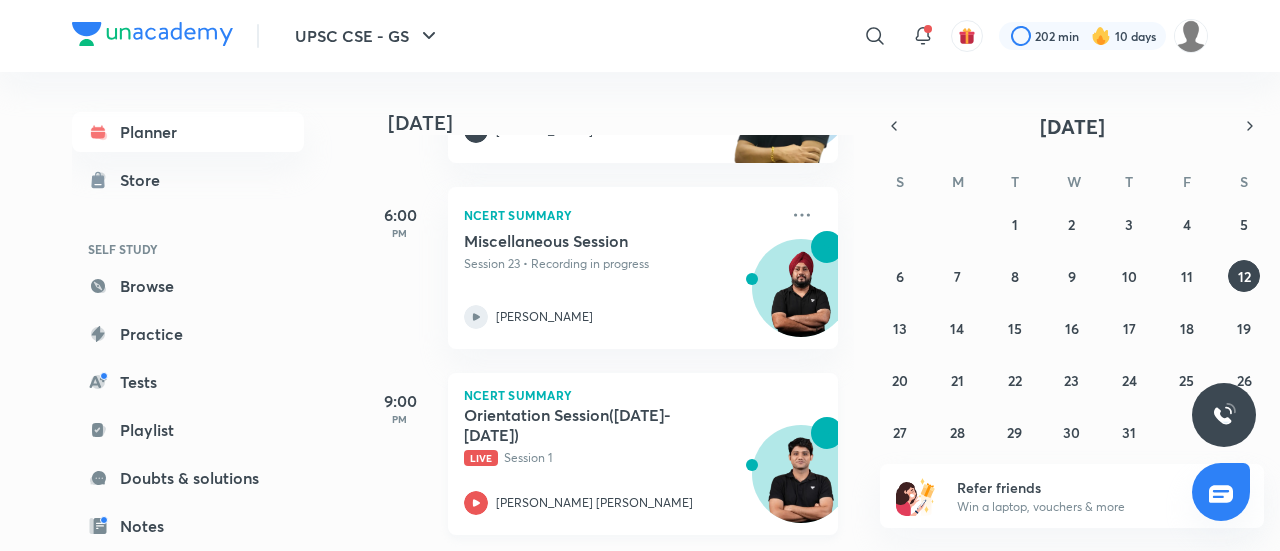 click on "Live Session 1" at bounding box center (621, 458) 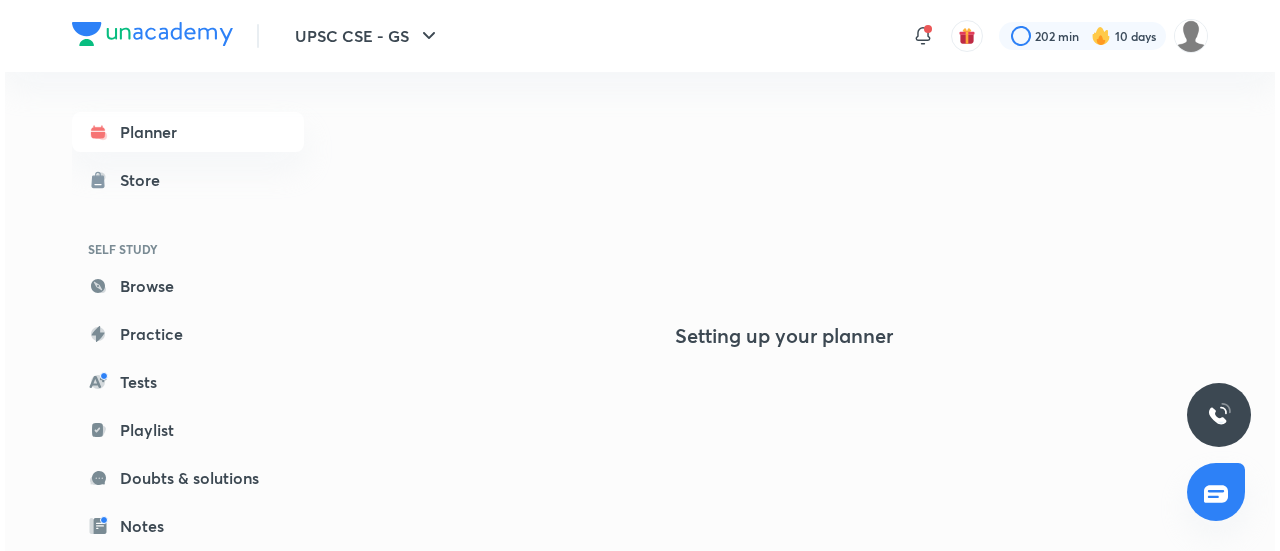 scroll, scrollTop: 0, scrollLeft: 0, axis: both 